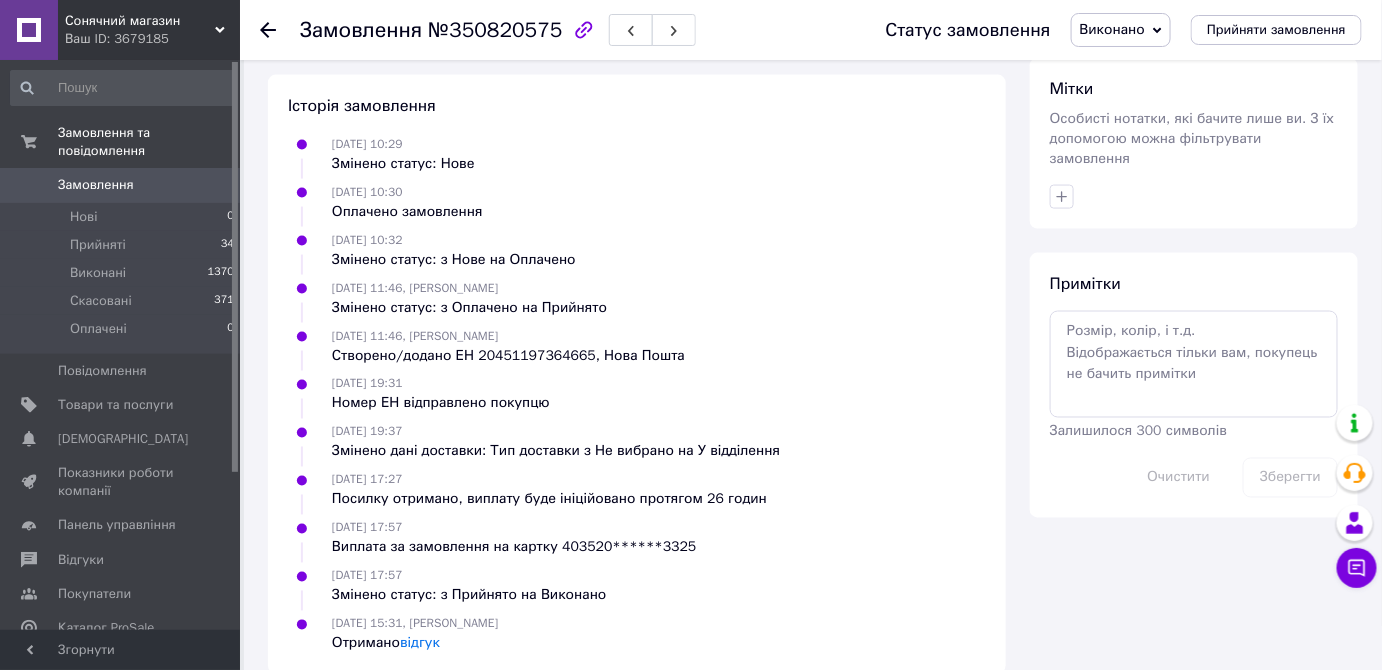 scroll, scrollTop: 856, scrollLeft: 0, axis: vertical 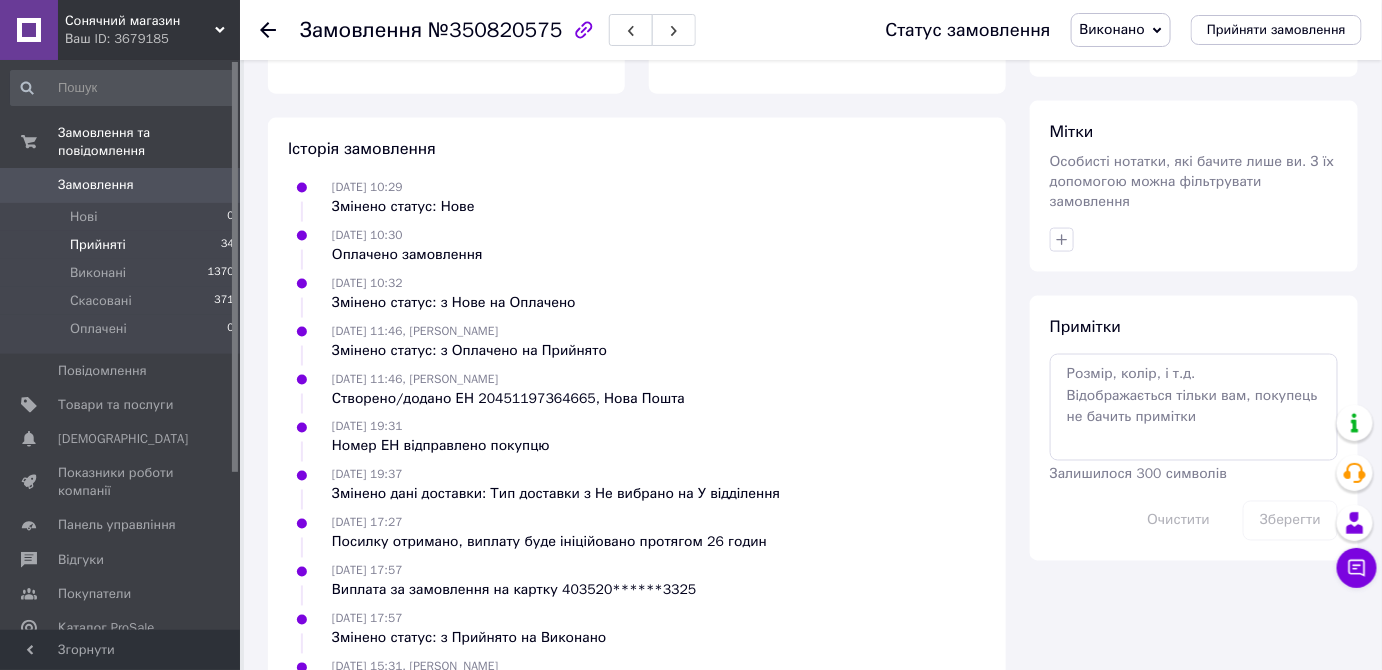 click on "Прийняті 34" at bounding box center [123, 245] 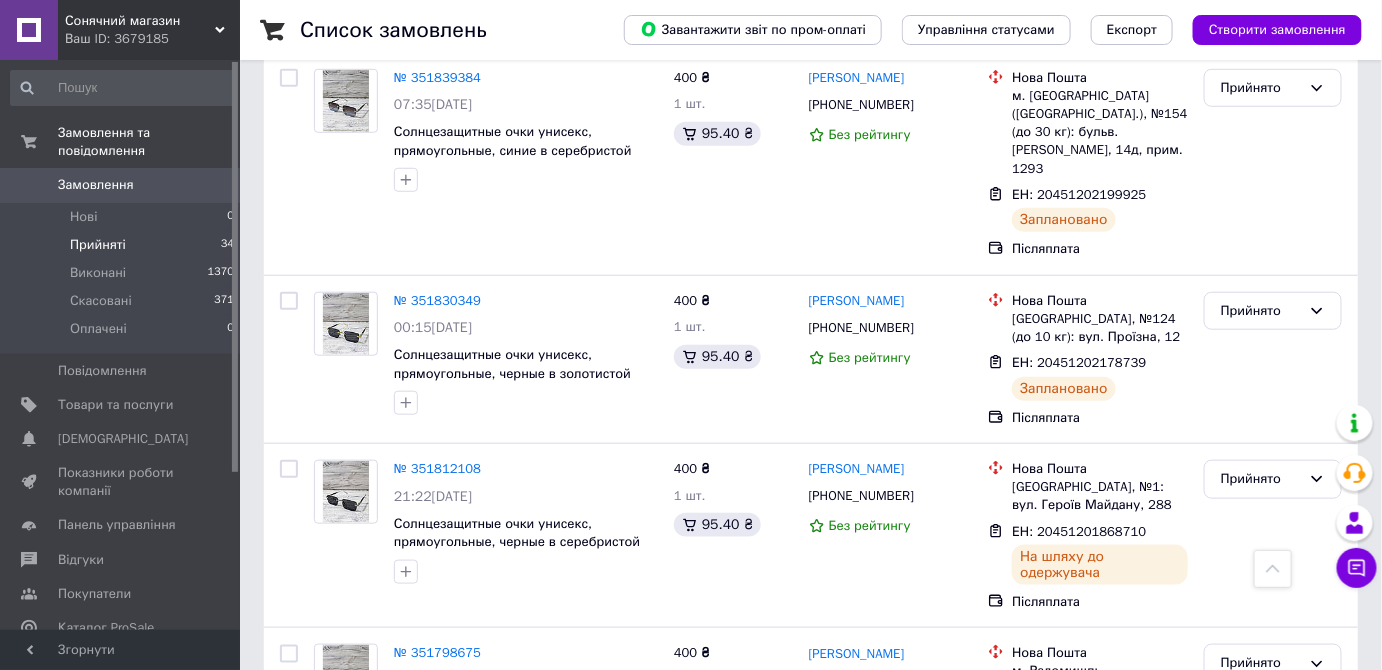 scroll, scrollTop: 3181, scrollLeft: 0, axis: vertical 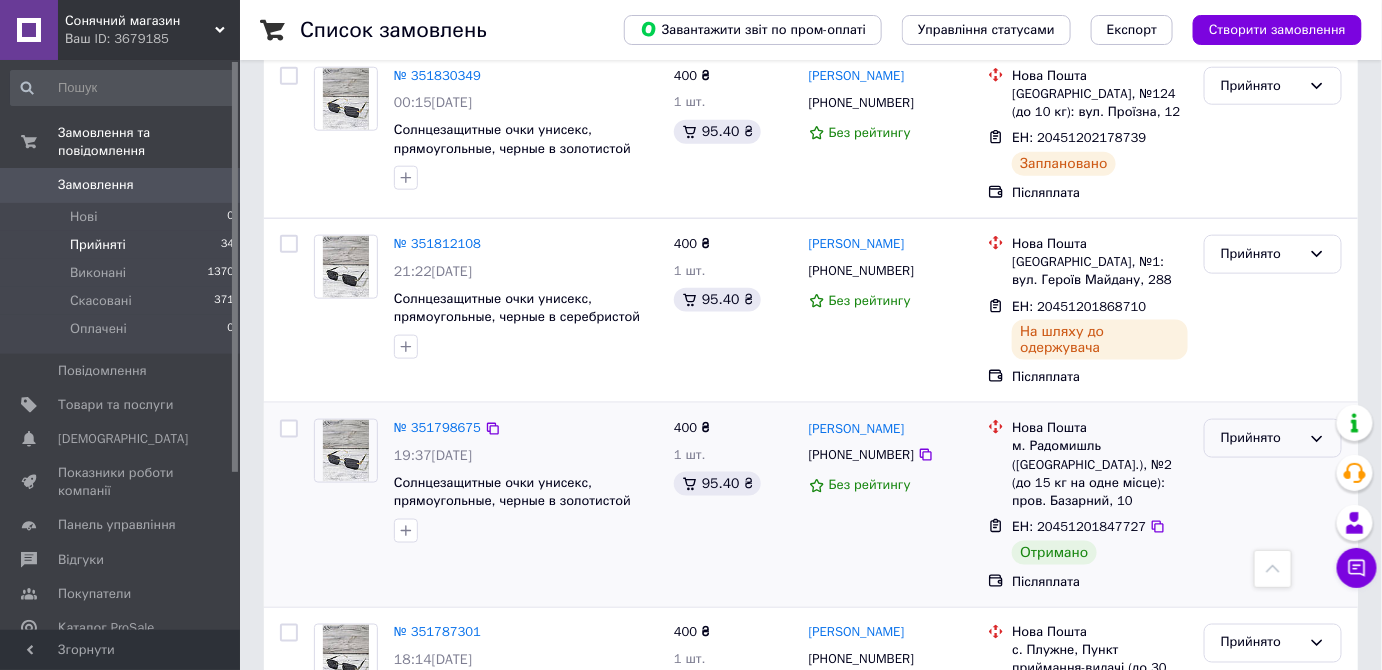 click on "Прийнято" at bounding box center (1261, 438) 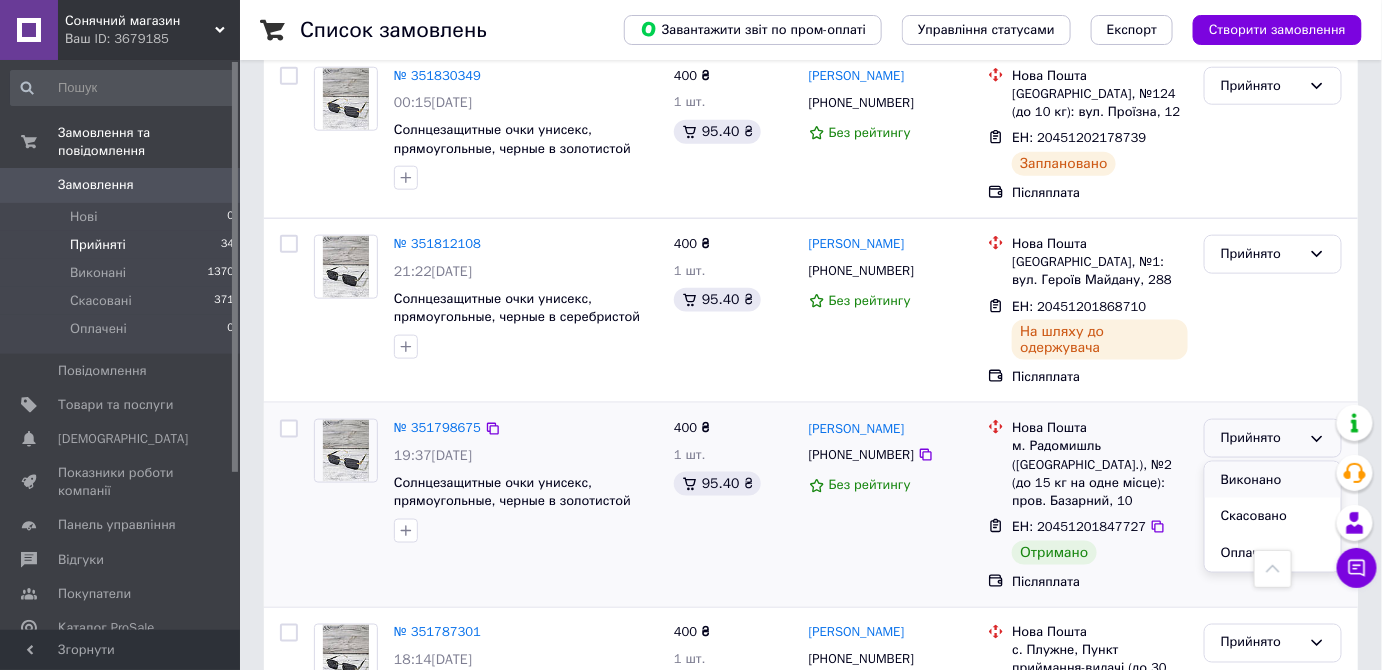 click on "Виконано" at bounding box center [1273, 480] 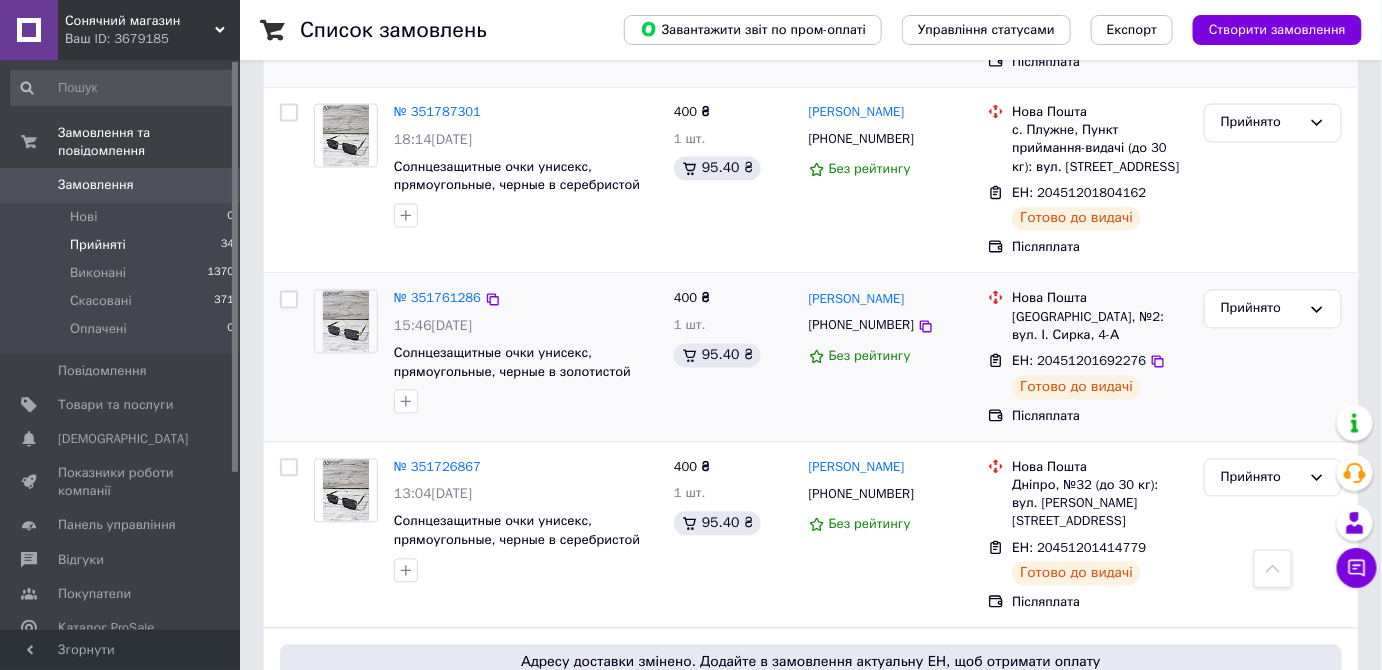 scroll, scrollTop: 3704, scrollLeft: 0, axis: vertical 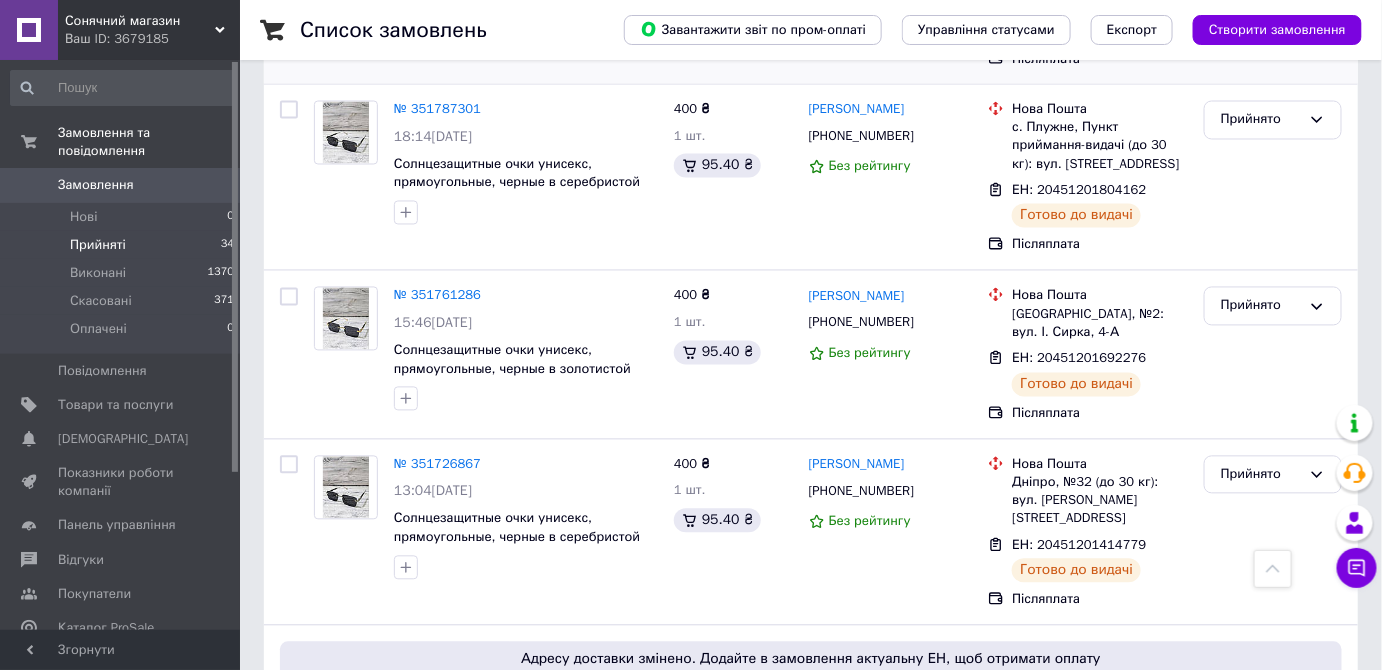 click on "2" at bounding box center (327, 982) 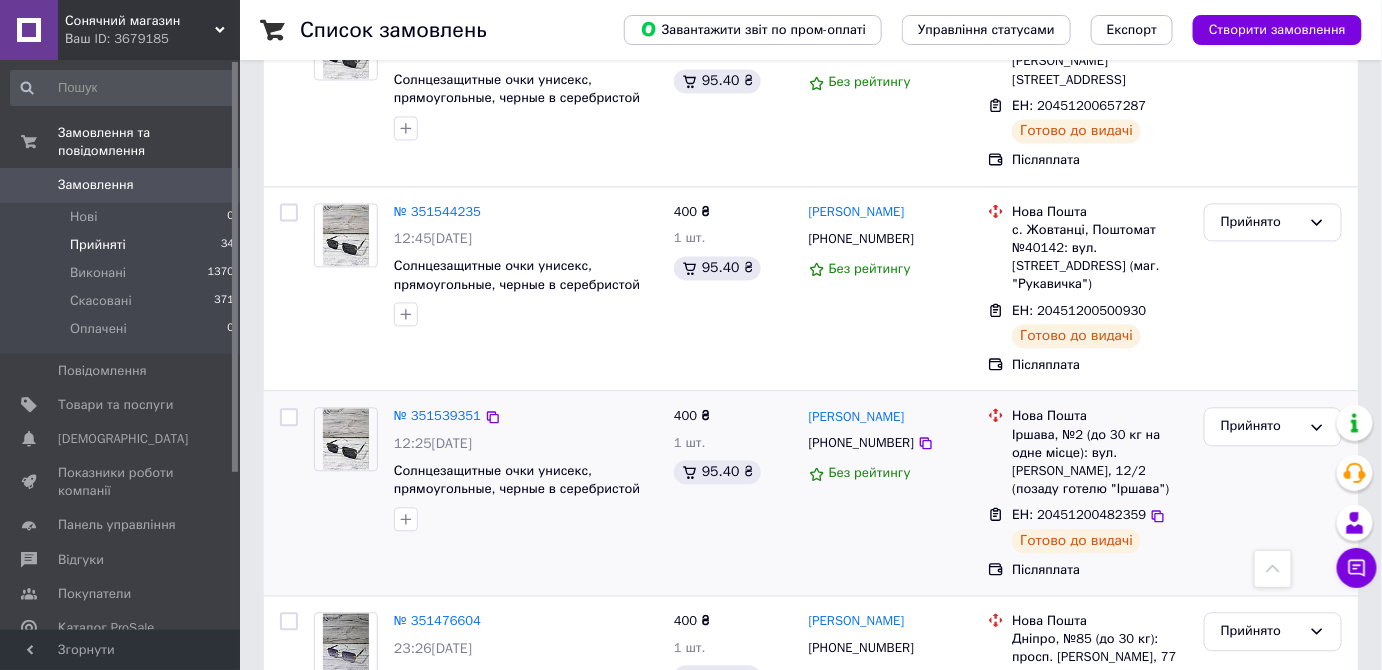 scroll, scrollTop: 1545, scrollLeft: 0, axis: vertical 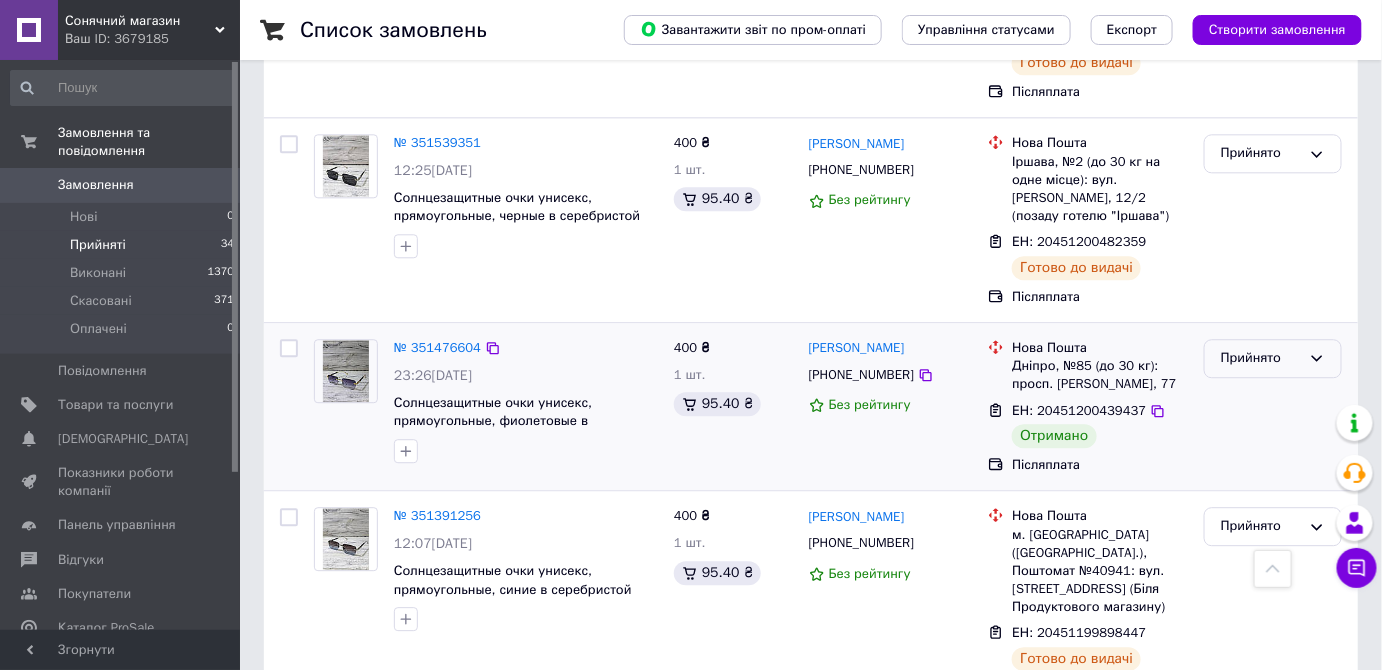 click on "Прийнято" at bounding box center (1261, 358) 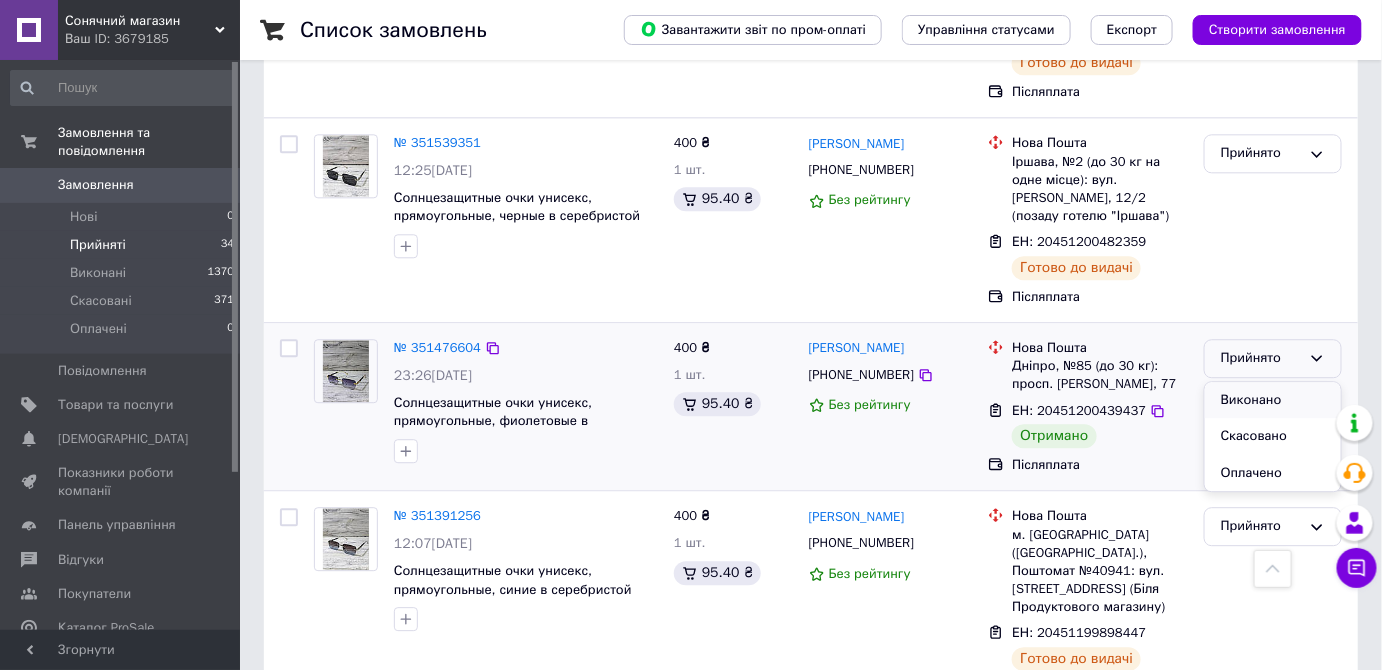 click on "Виконано" at bounding box center (1273, 400) 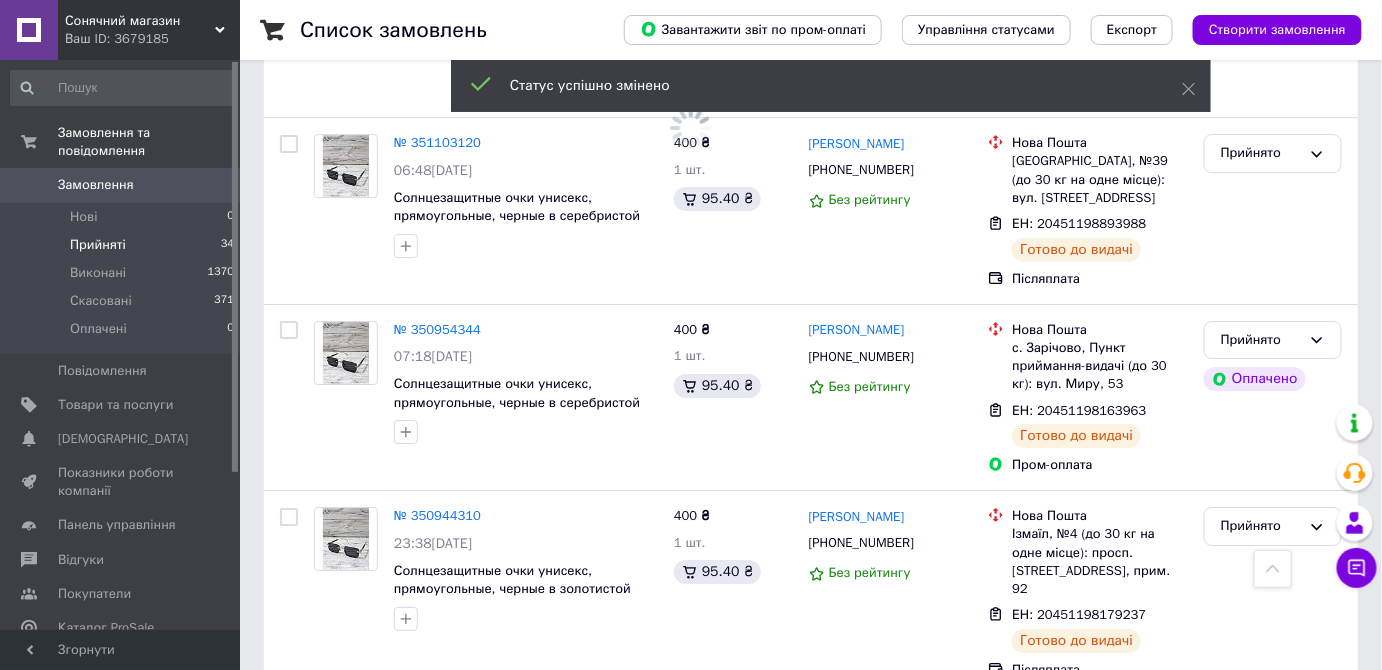 scroll, scrollTop: 2252, scrollLeft: 0, axis: vertical 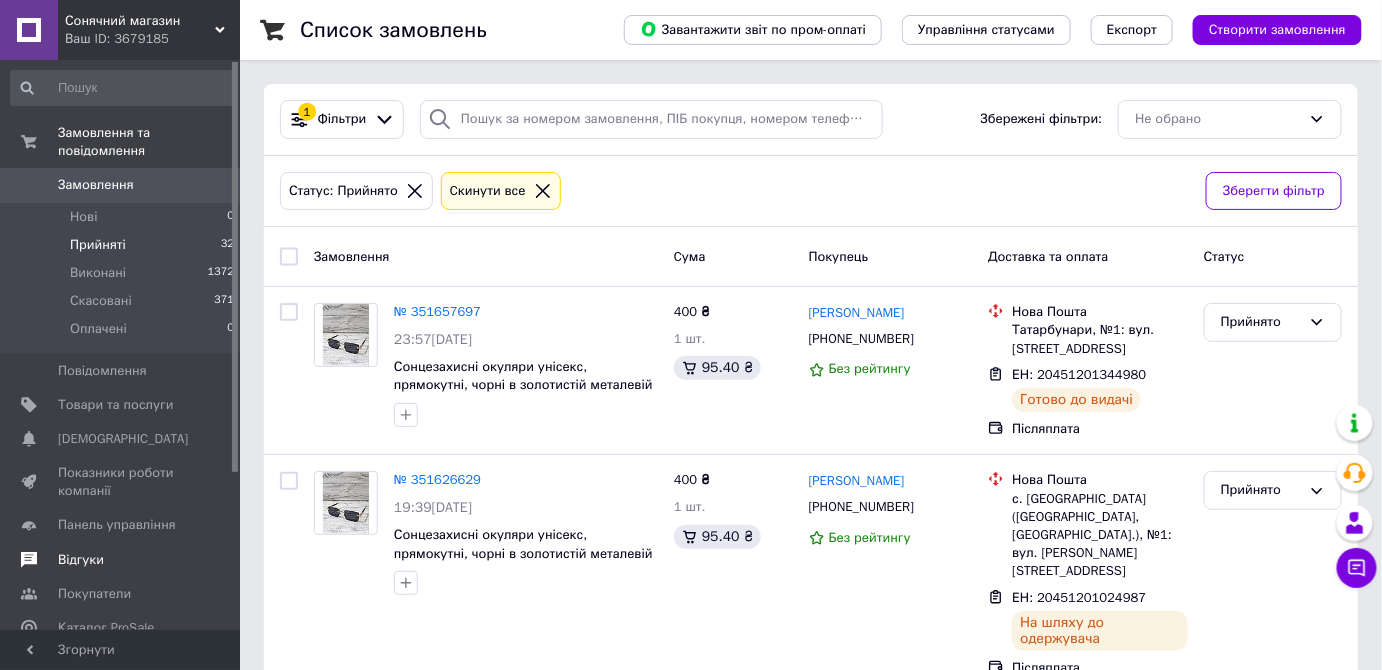 click on "Відгуки" at bounding box center (81, 560) 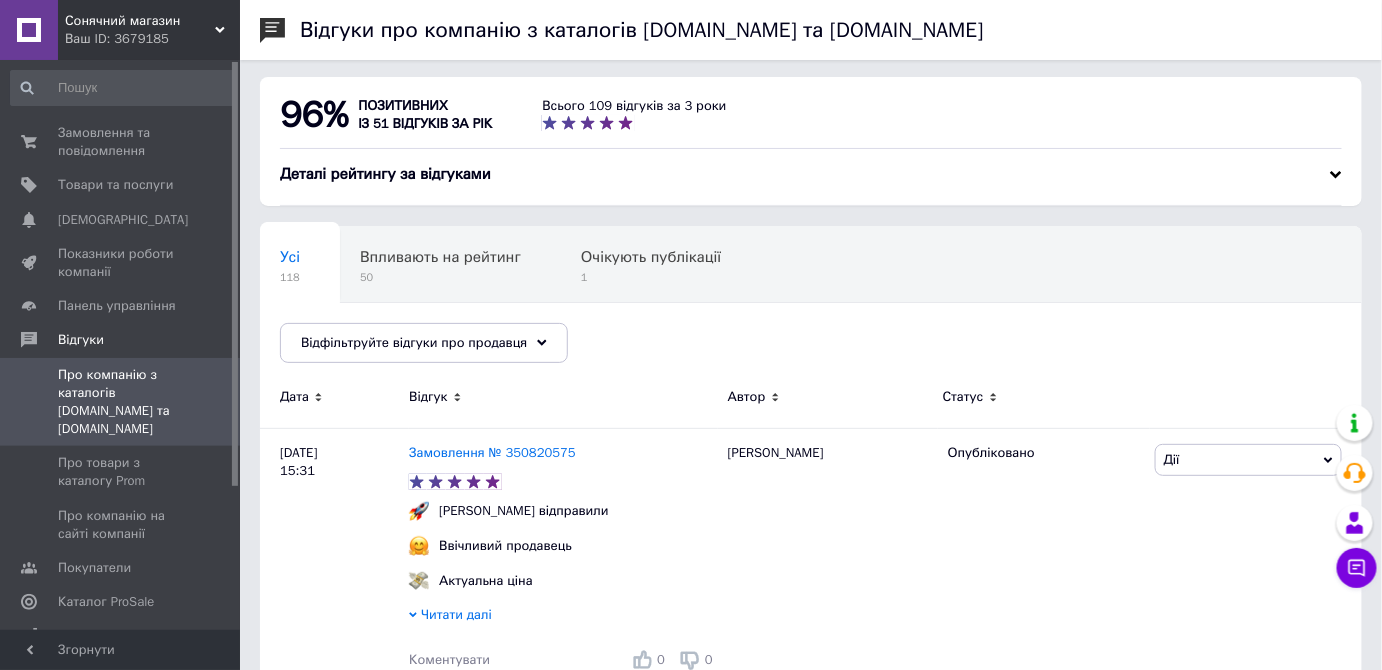 scroll, scrollTop: 0, scrollLeft: 0, axis: both 